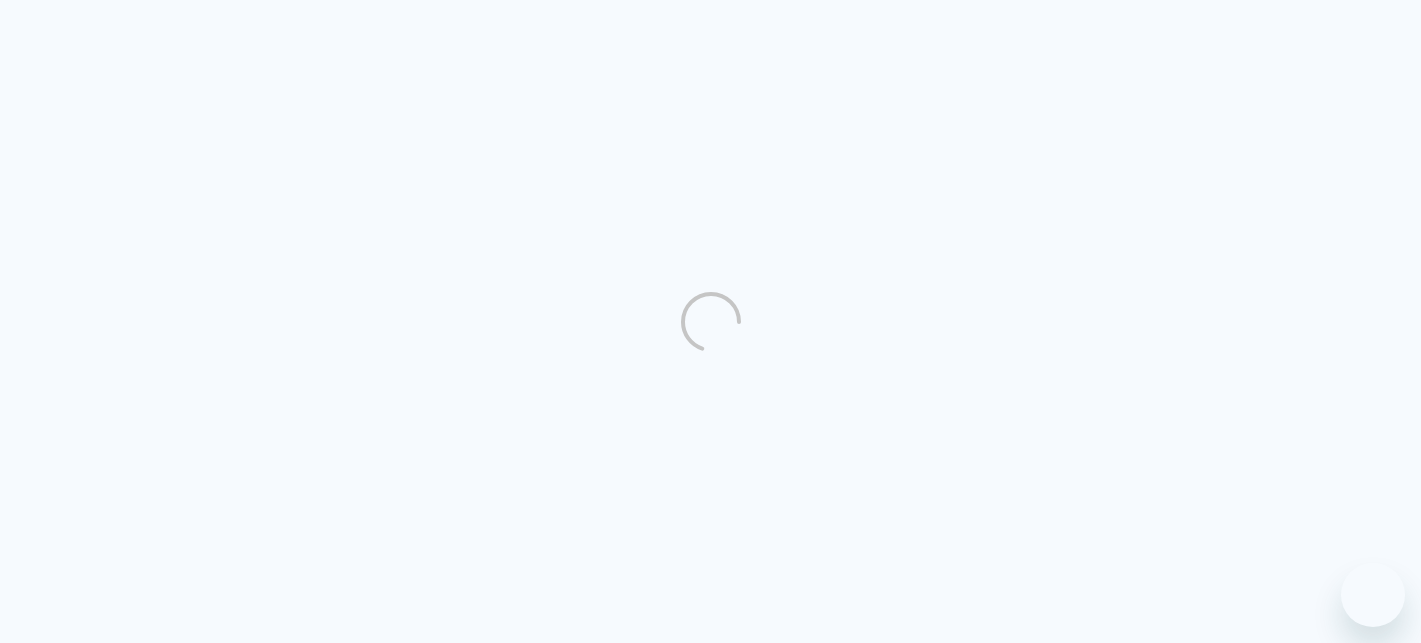 scroll, scrollTop: 0, scrollLeft: 0, axis: both 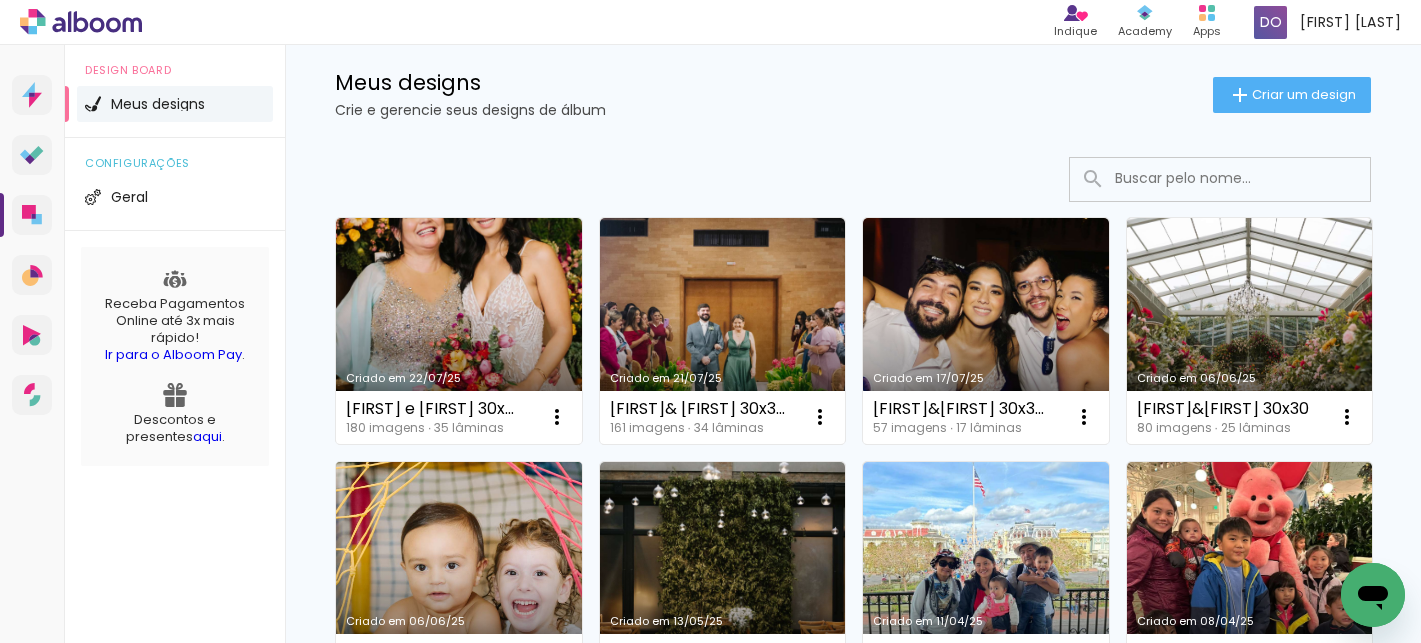 click on "Criado em 06/06/25" at bounding box center (459, 575) 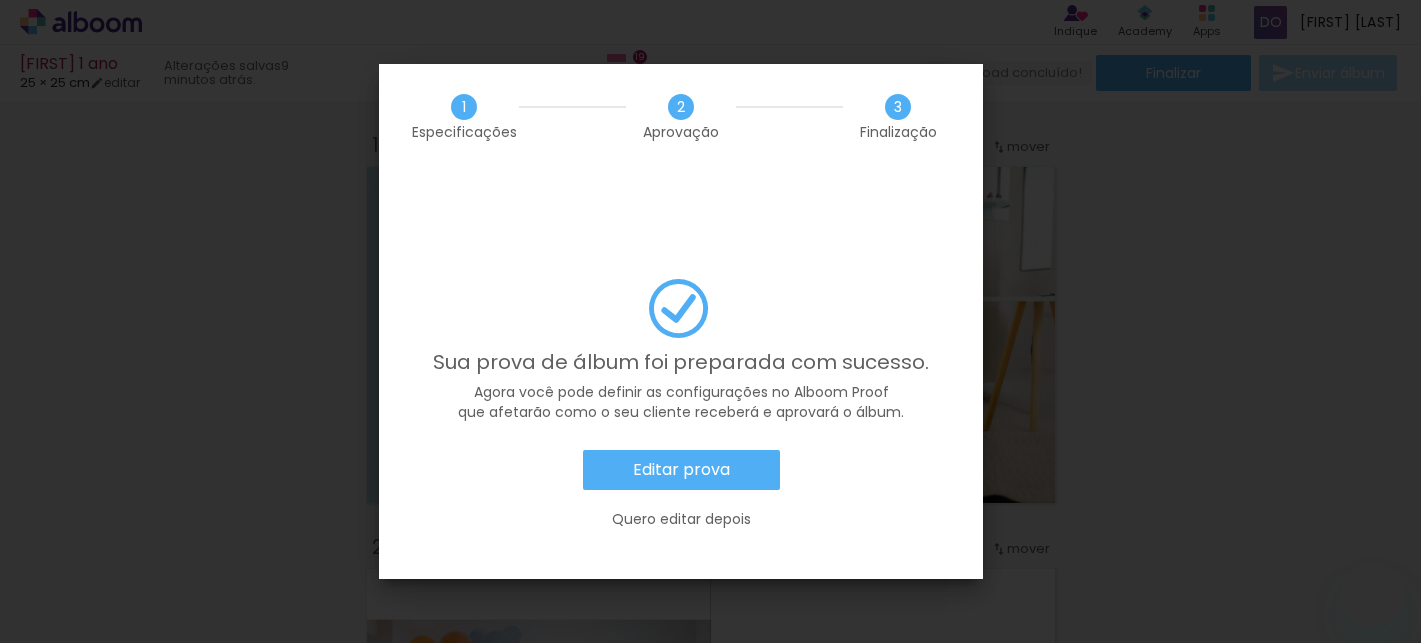 scroll, scrollTop: 0, scrollLeft: 0, axis: both 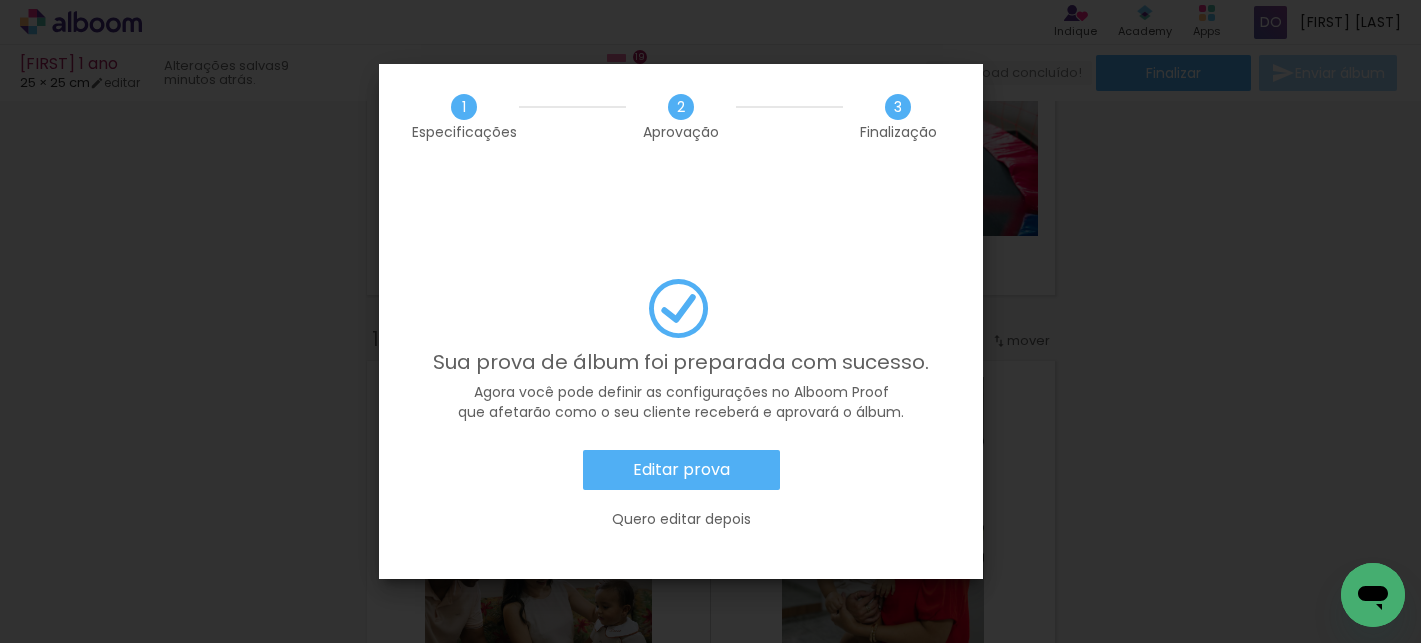 click on "Editar prova" at bounding box center [0, 0] 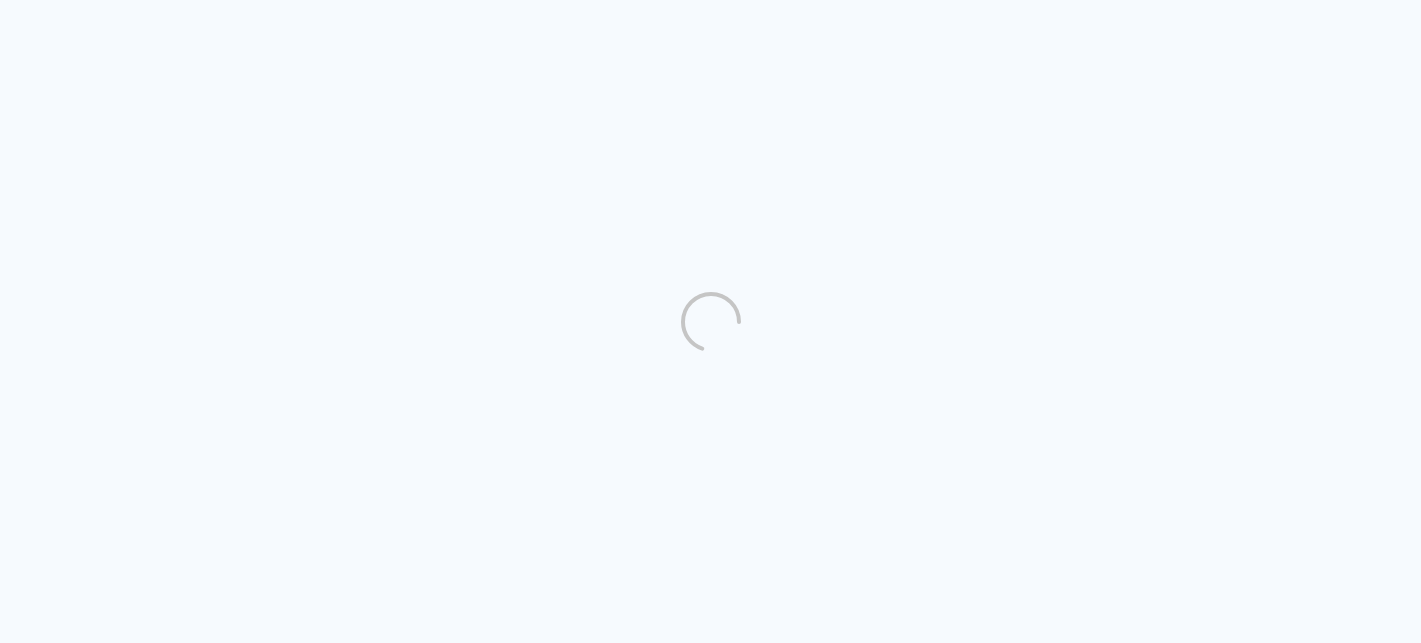 scroll, scrollTop: 0, scrollLeft: 0, axis: both 